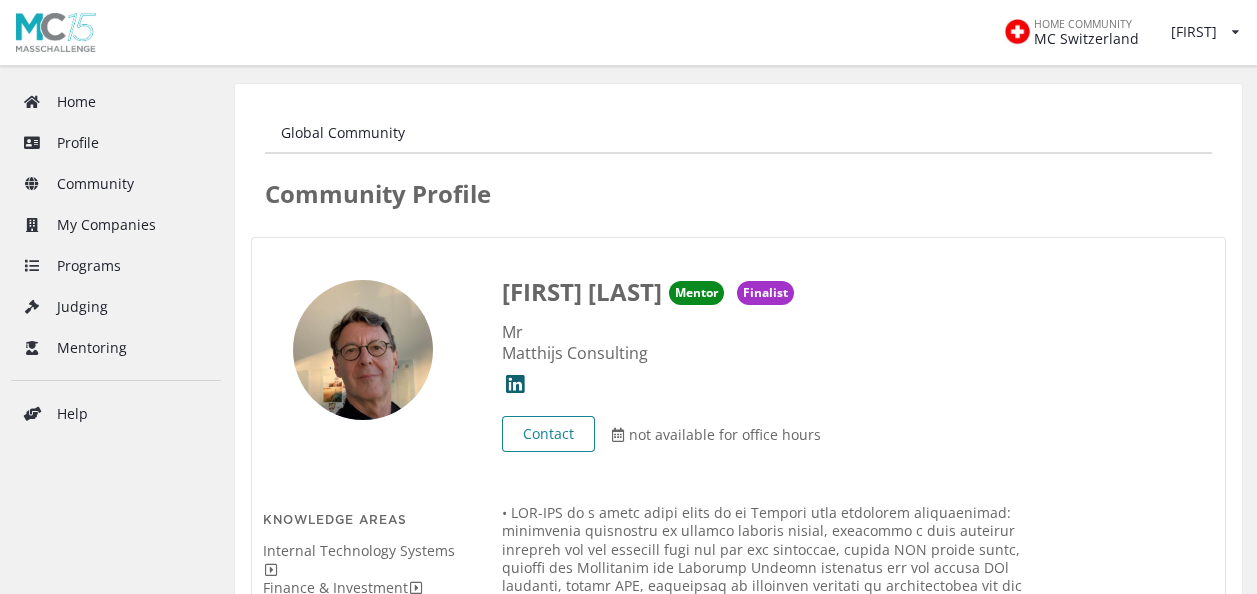 scroll, scrollTop: 200, scrollLeft: 0, axis: vertical 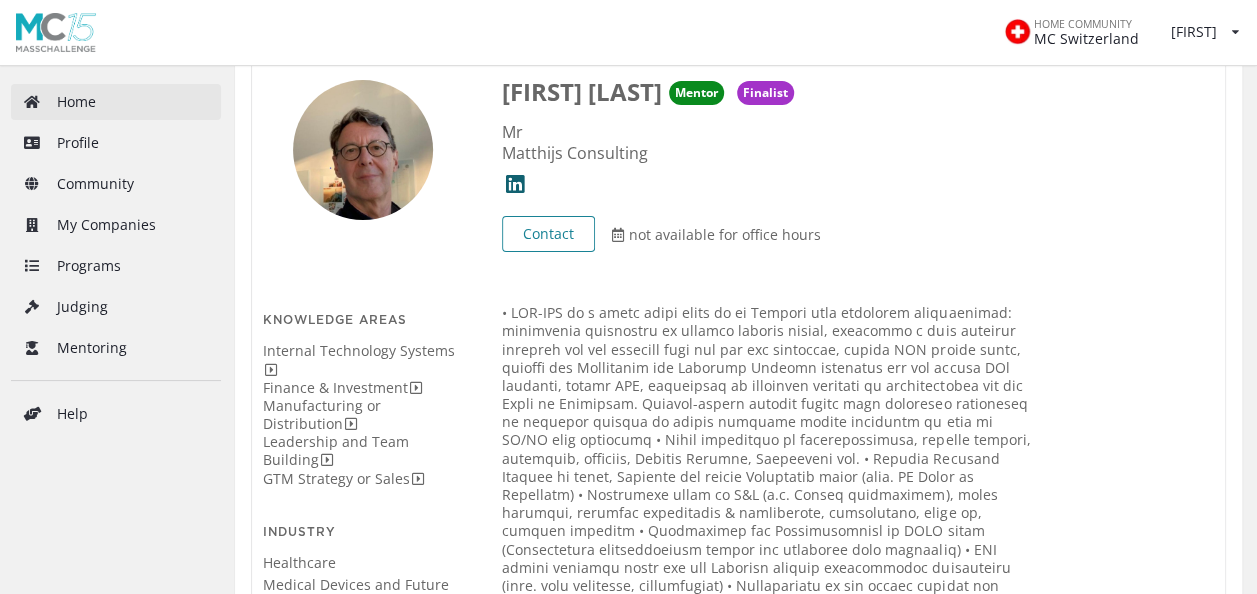 click on "Home" at bounding box center [116, 102] 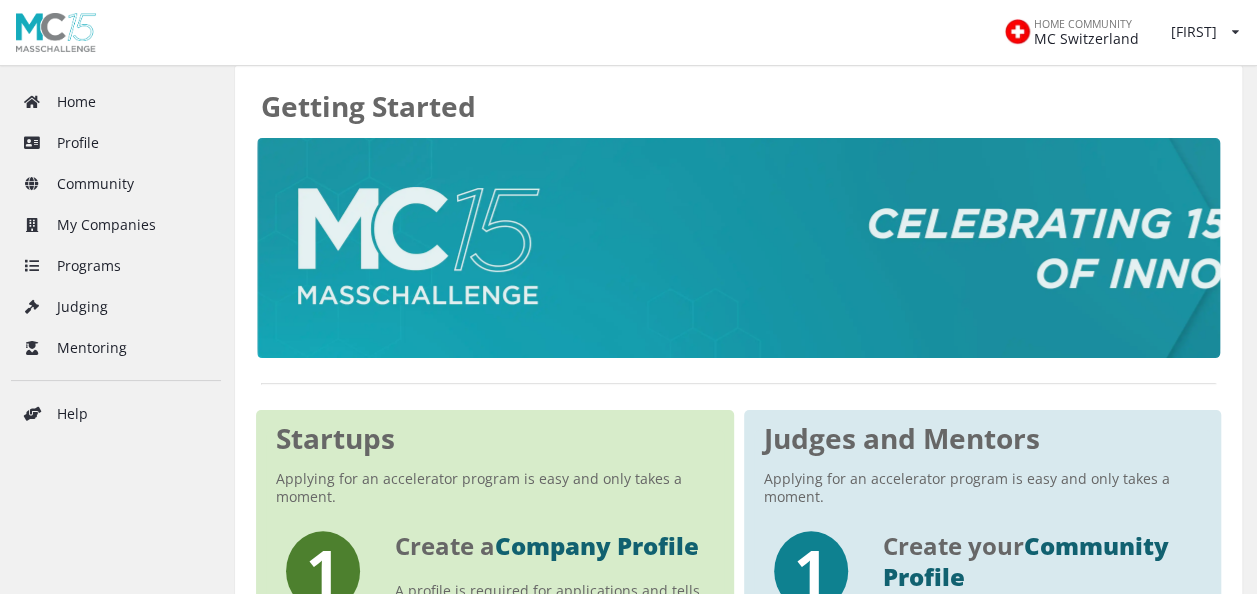 scroll, scrollTop: 400, scrollLeft: 0, axis: vertical 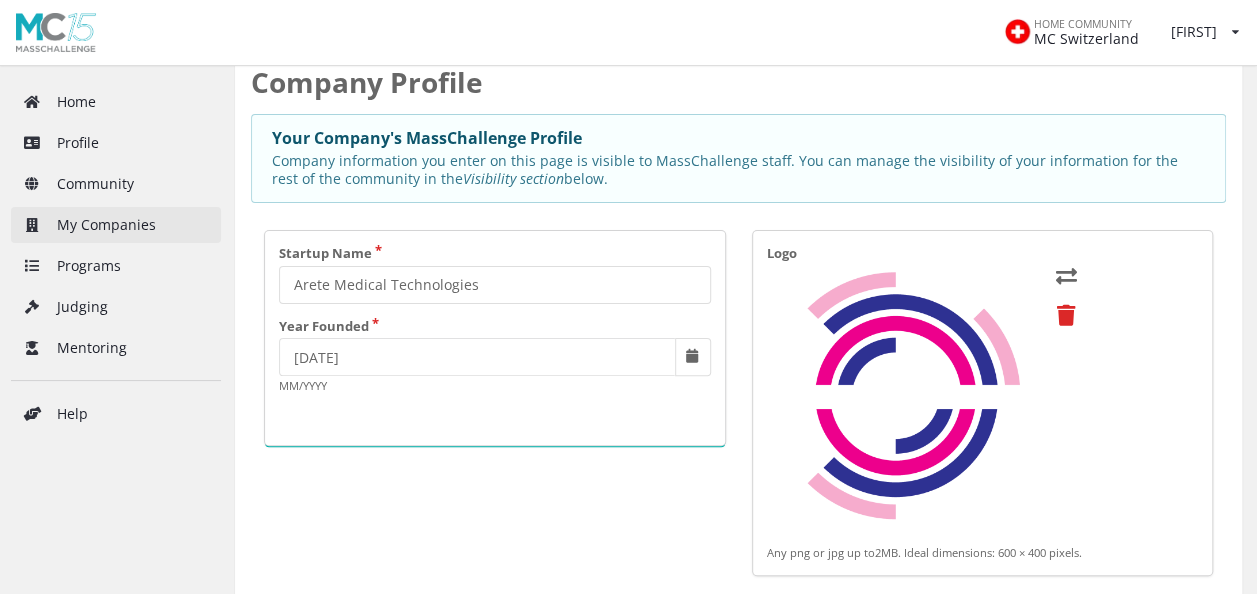 click on "My Companies" at bounding box center [116, 225] 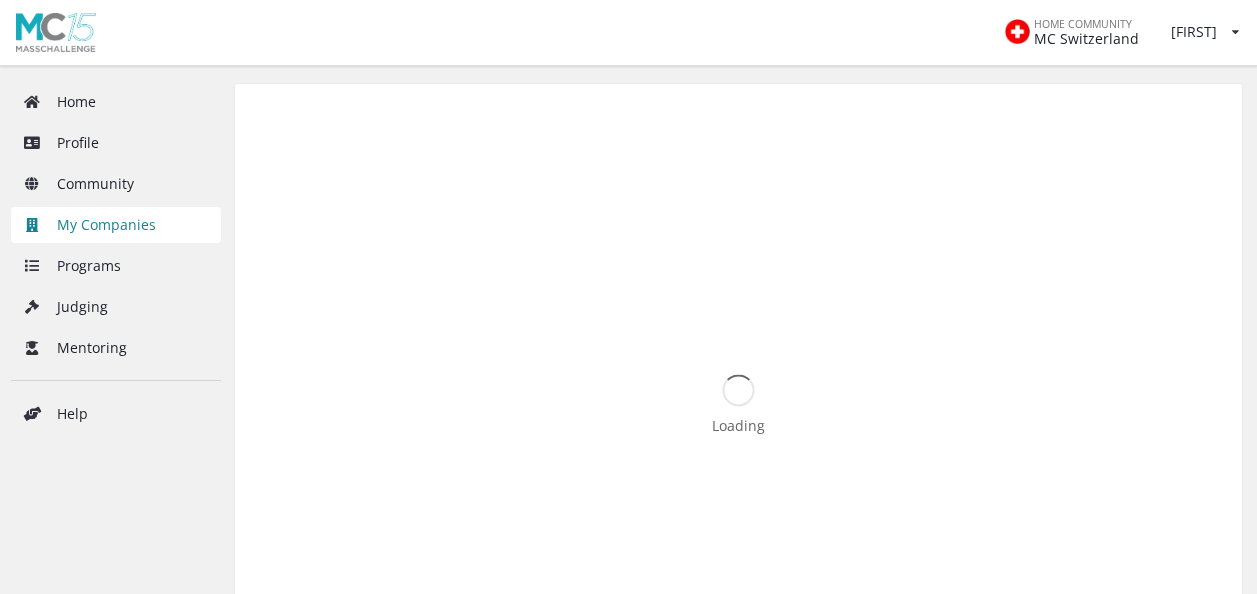 scroll, scrollTop: 0, scrollLeft: 0, axis: both 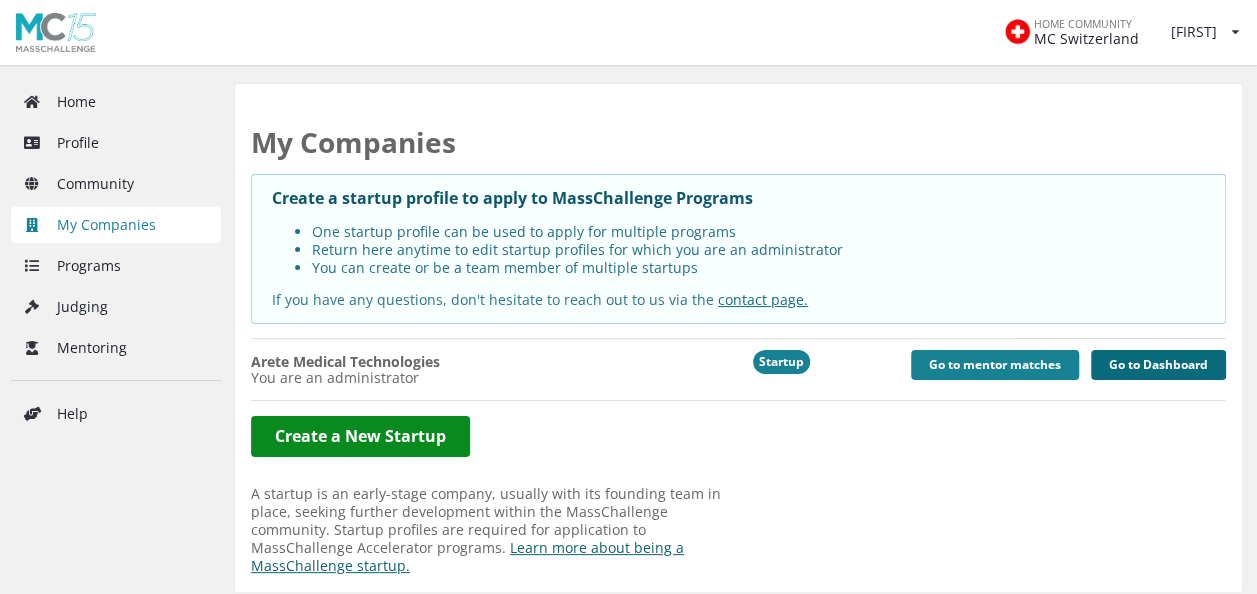 click on "Go to Dashboard" at bounding box center (1158, 365) 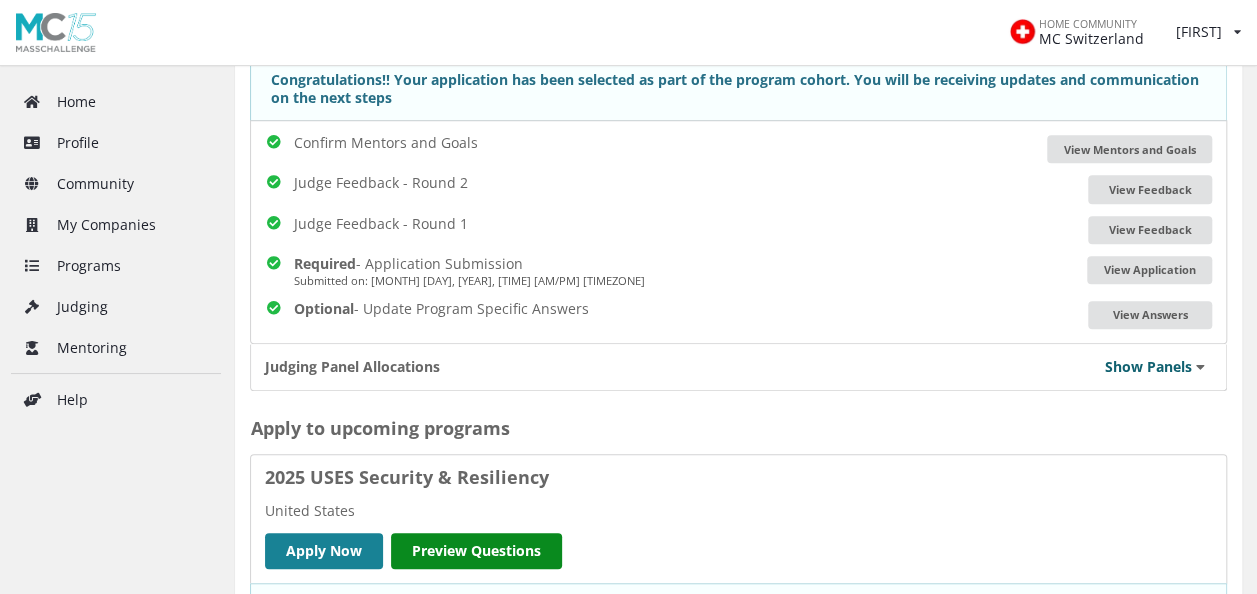 scroll, scrollTop: 720, scrollLeft: 0, axis: vertical 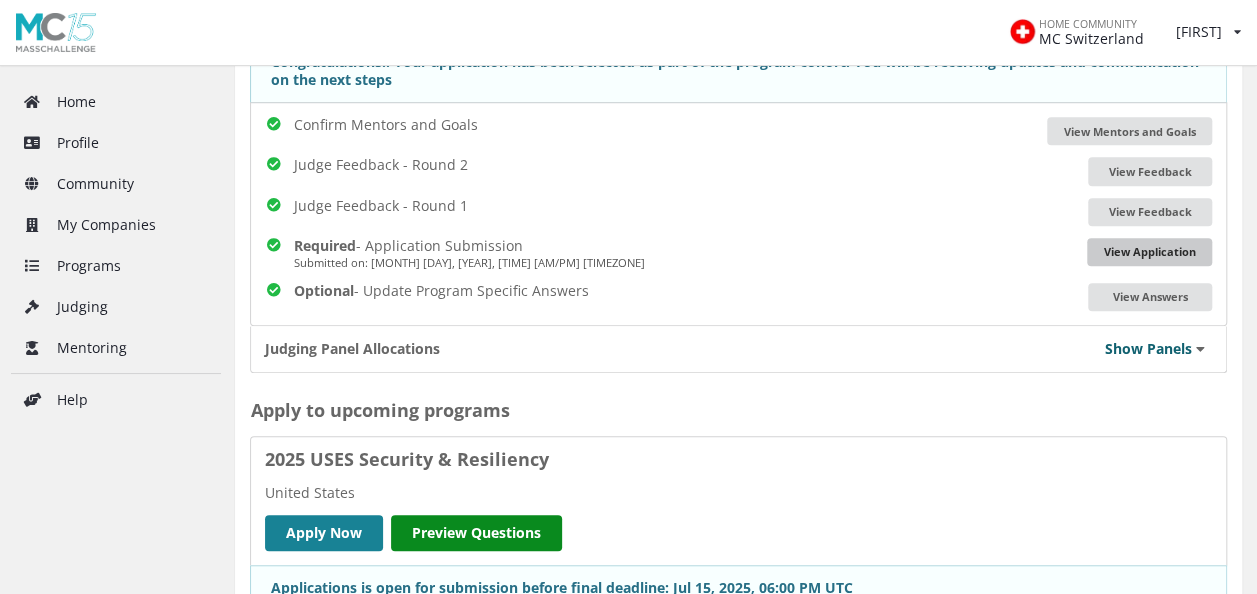 click on "View Application" at bounding box center [1149, 252] 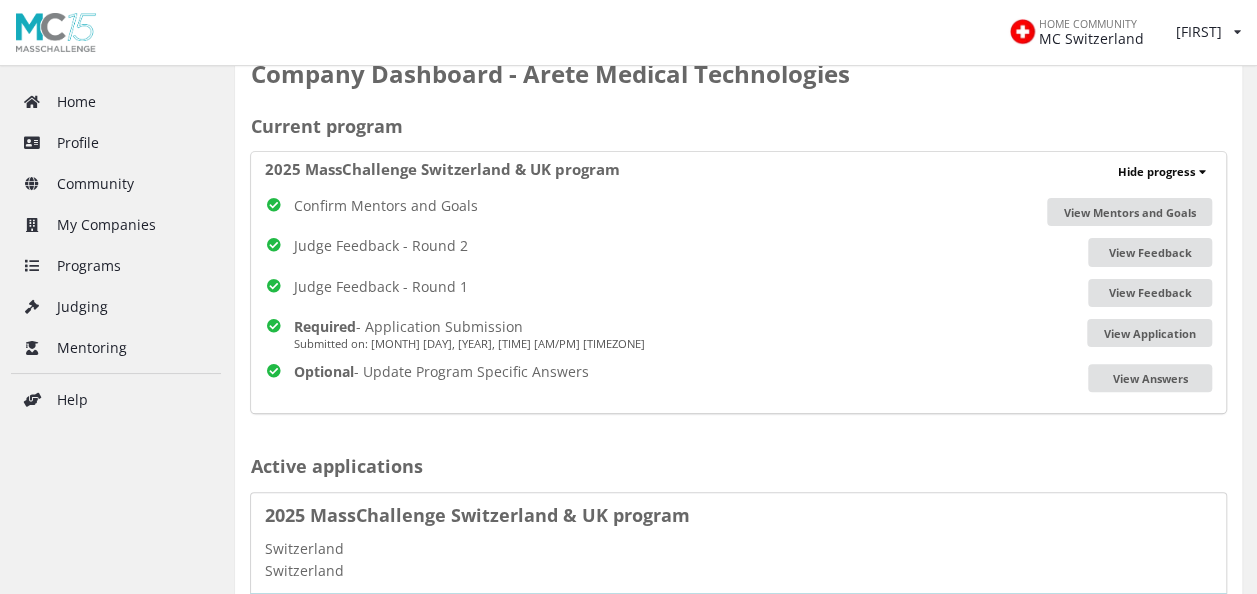 scroll, scrollTop: 20, scrollLeft: 0, axis: vertical 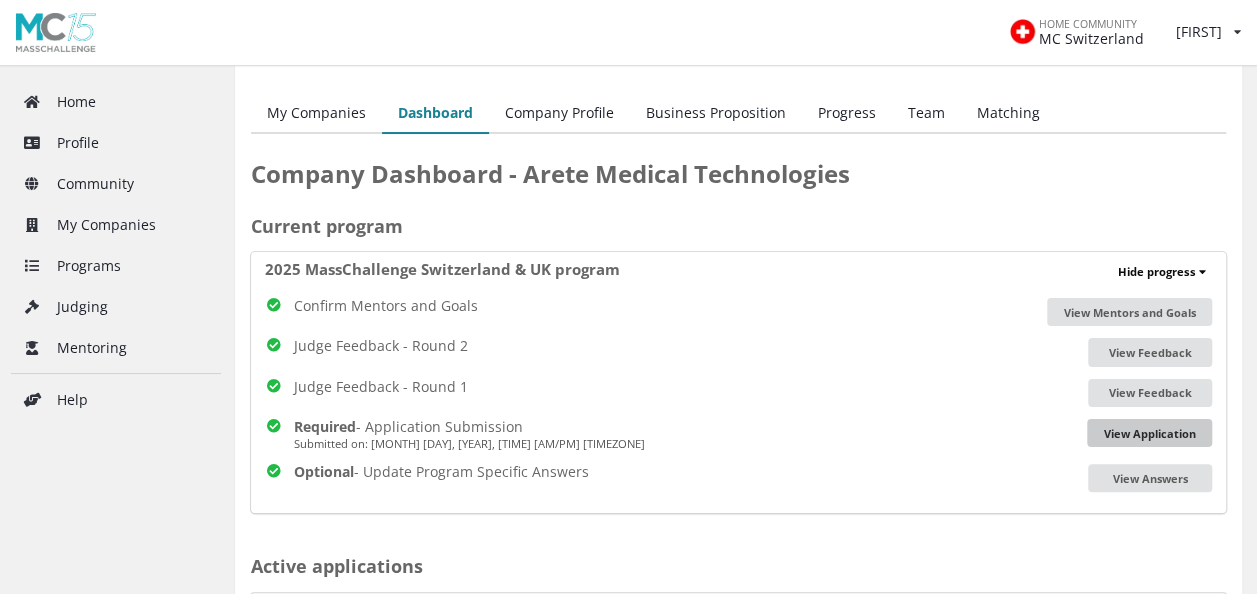 click on "View Application" at bounding box center [1149, 433] 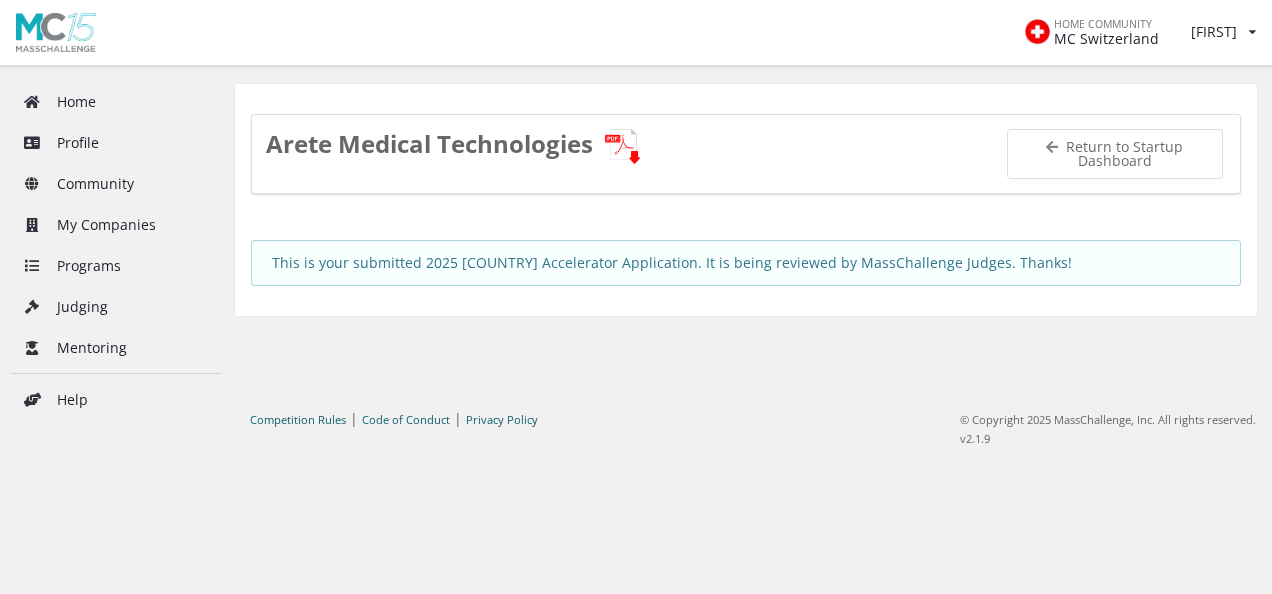 scroll, scrollTop: 0, scrollLeft: 0, axis: both 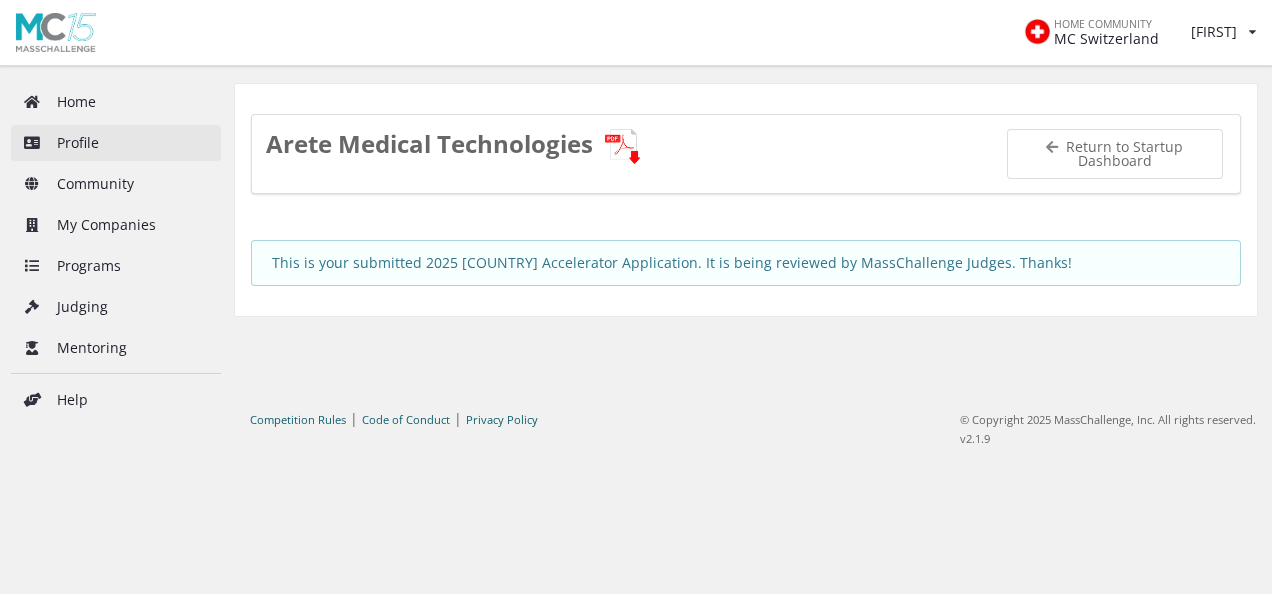 click on "Profile" at bounding box center [116, 143] 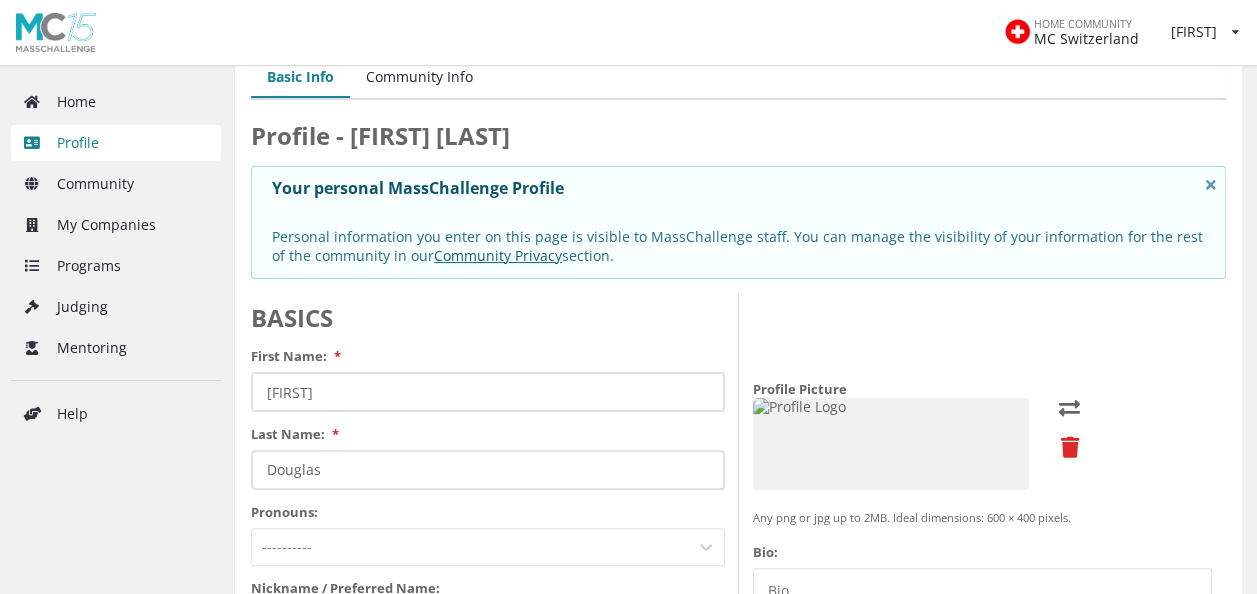 scroll, scrollTop: 0, scrollLeft: 0, axis: both 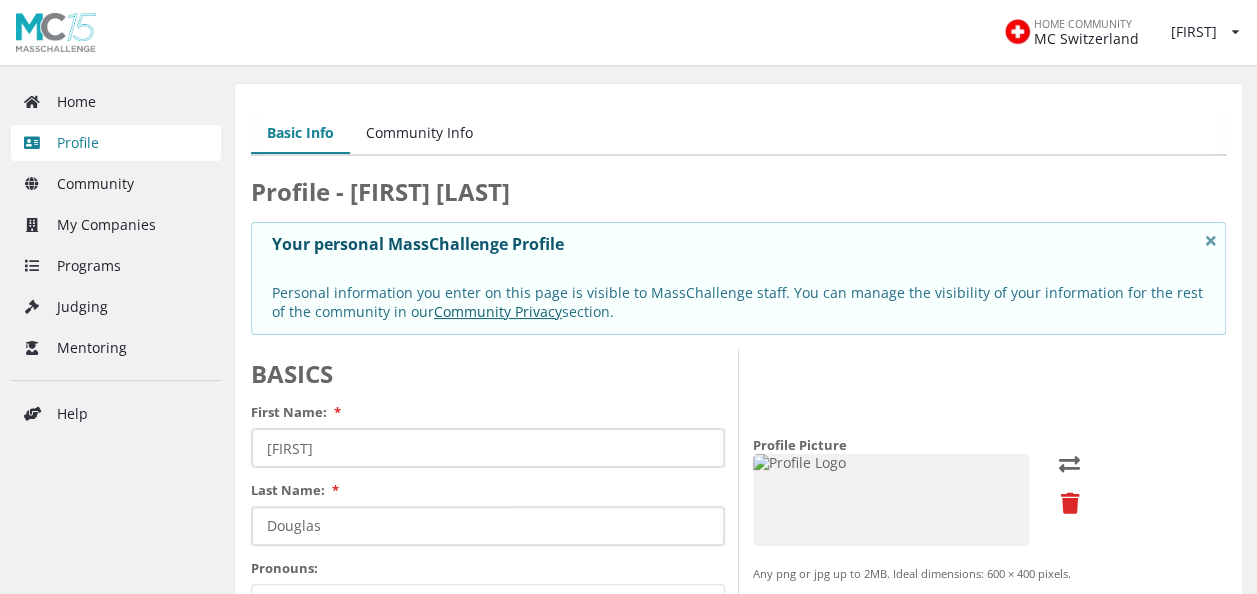 click on "Community Info" at bounding box center [419, 134] 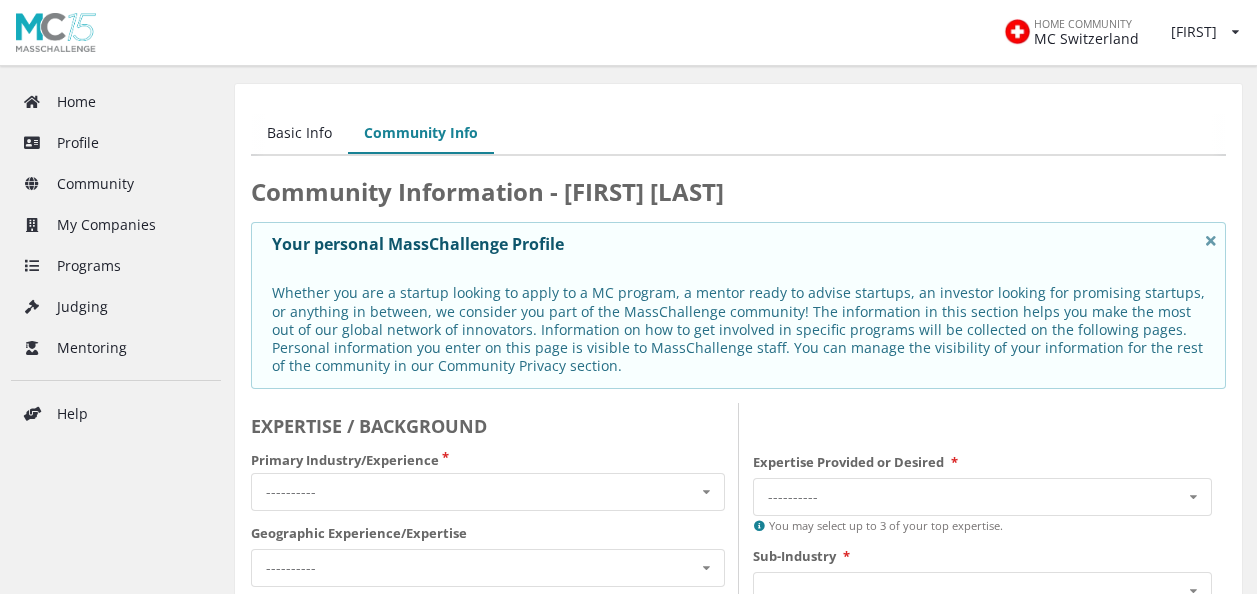 scroll, scrollTop: 0, scrollLeft: 0, axis: both 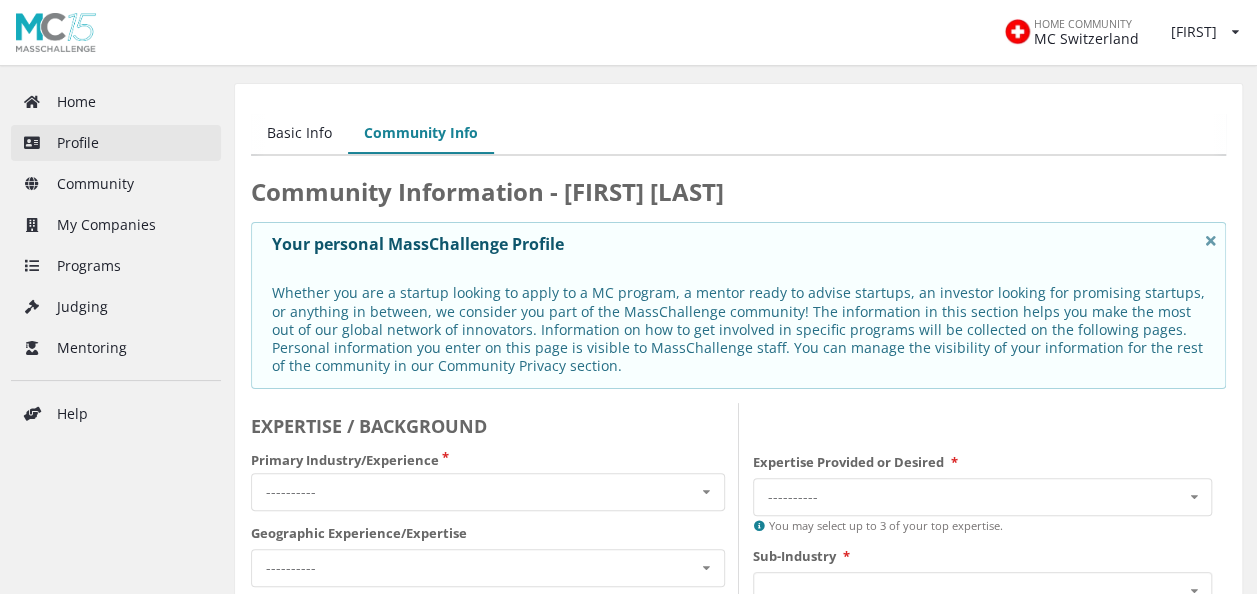click on "Profile" at bounding box center (116, 143) 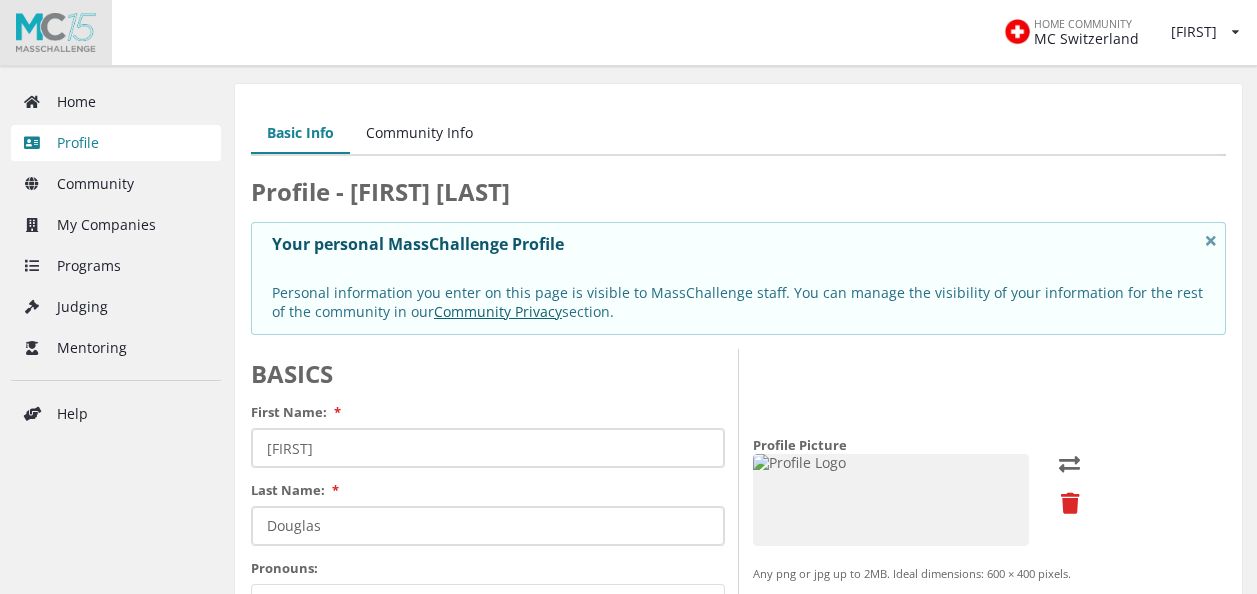 scroll, scrollTop: 0, scrollLeft: 0, axis: both 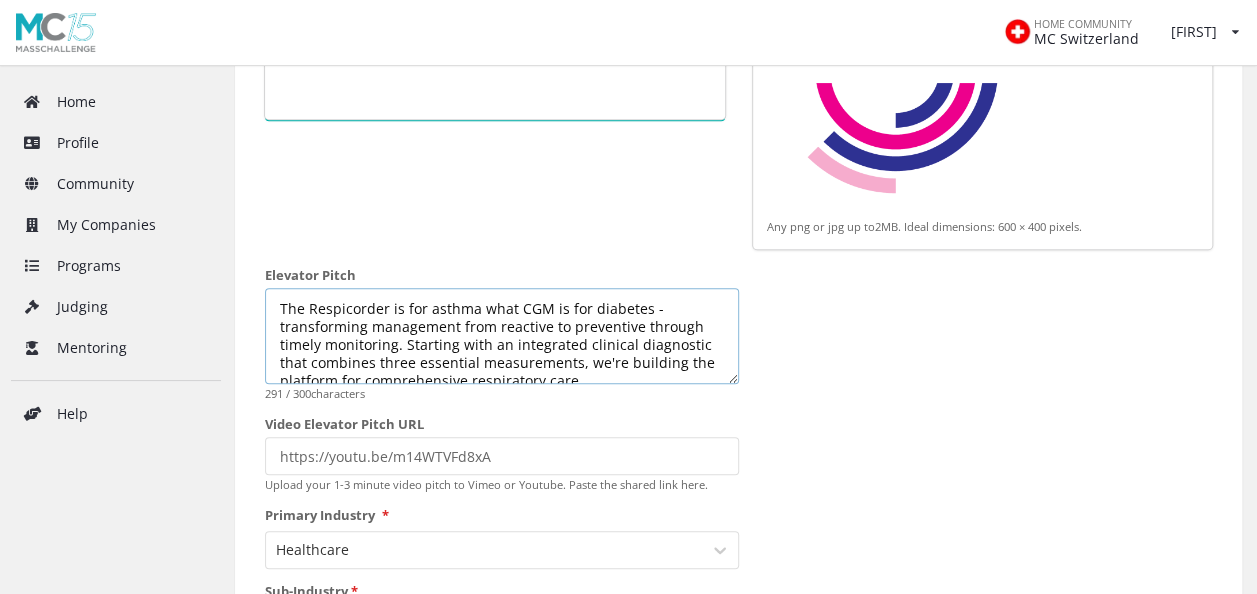 click on "The Respicorder is for asthma what CGM is for diabetes - transforming management from reactive to preventive through timely monitoring. Starting with an integrated clinical diagnostic that combines three essential measurements, we're building the platform for comprehensive respiratory care." at bounding box center [502, 336] 